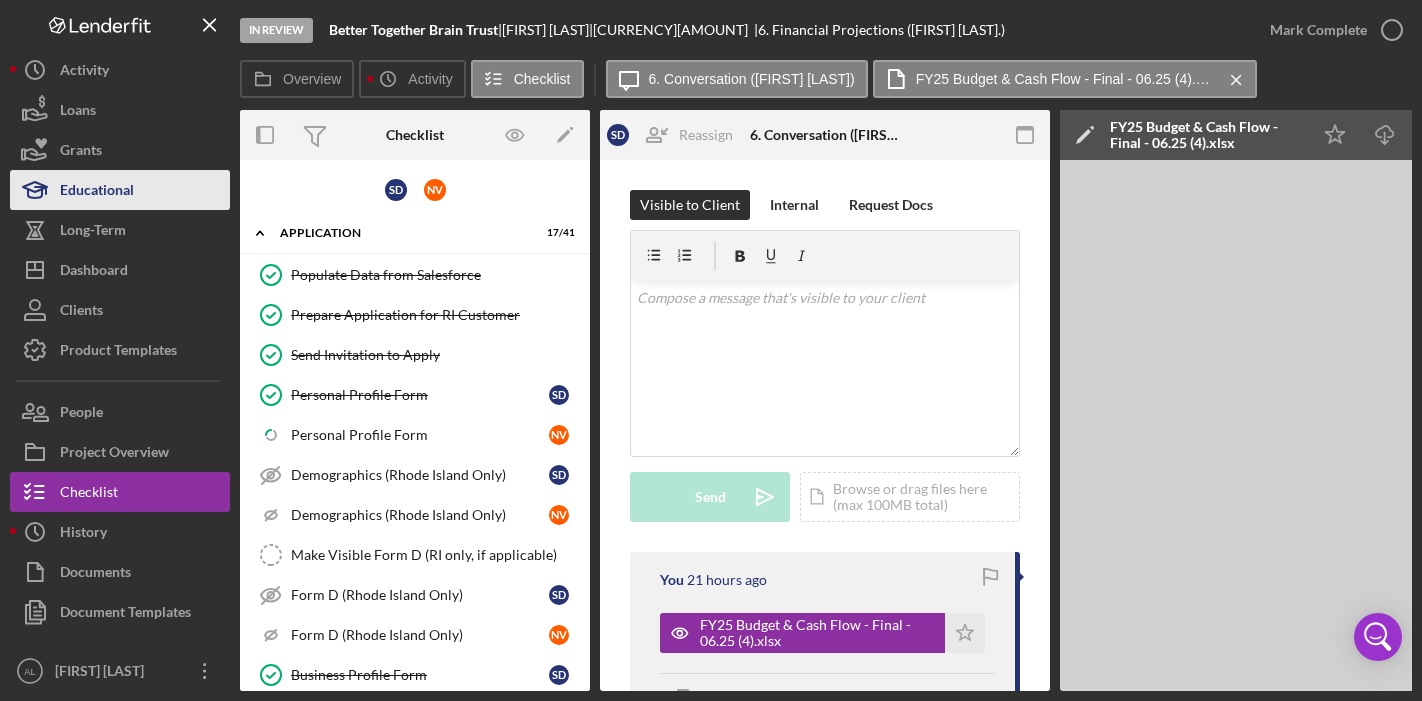 scroll, scrollTop: 0, scrollLeft: 0, axis: both 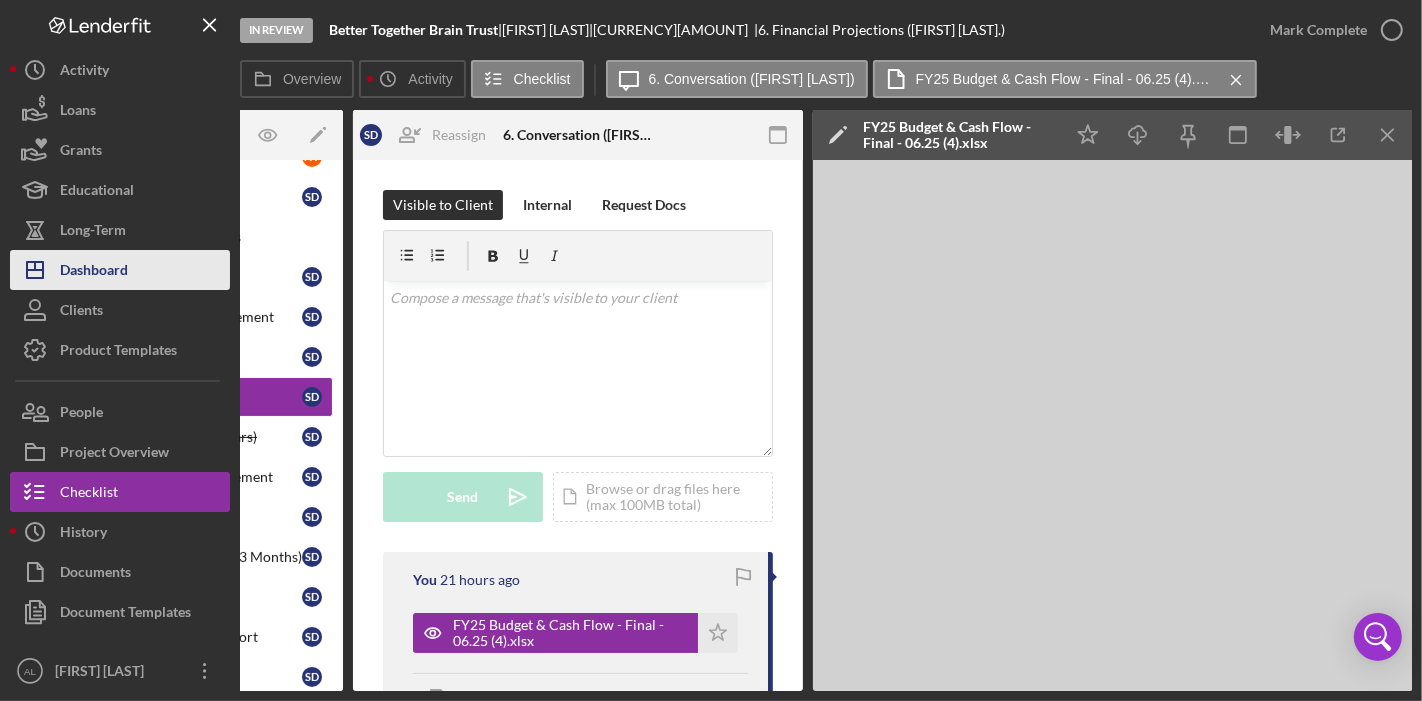 click on "Dashboard" at bounding box center (94, 272) 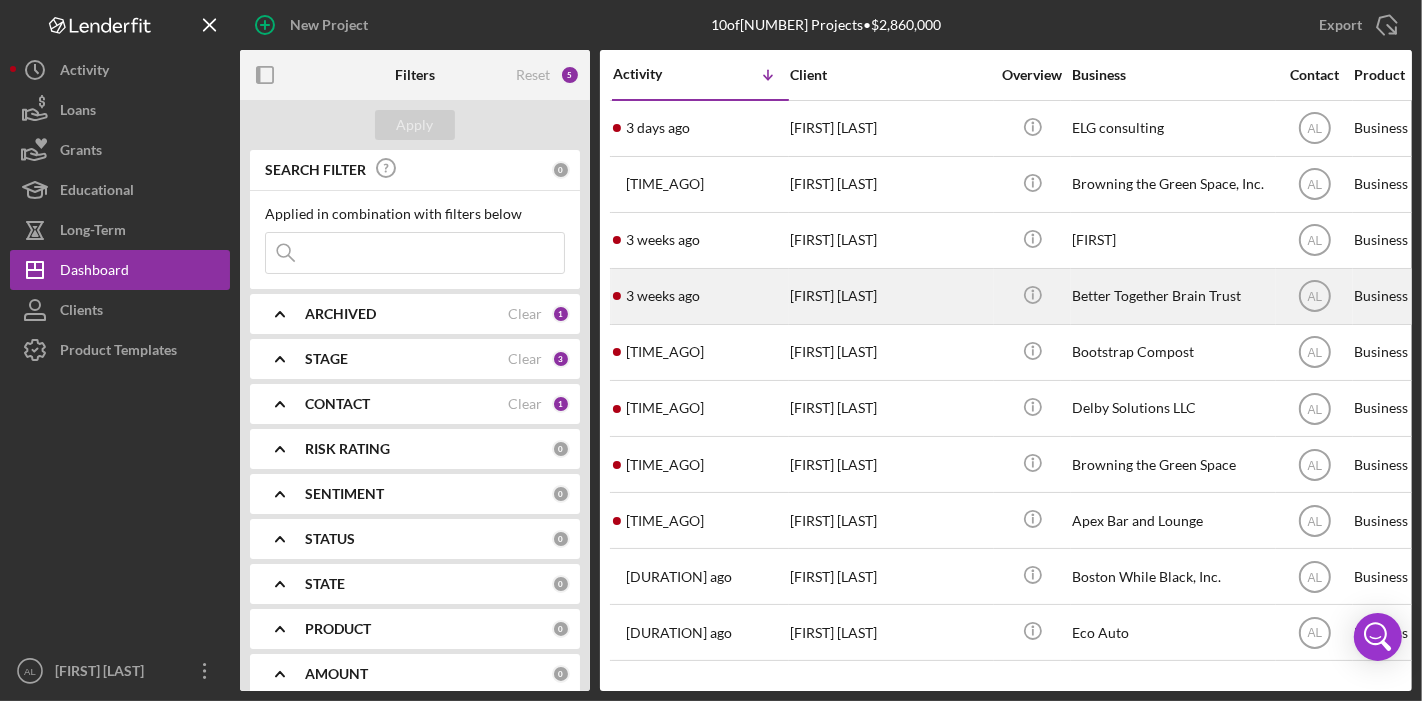click on "[FIRST] [LAST]" at bounding box center (890, 296) 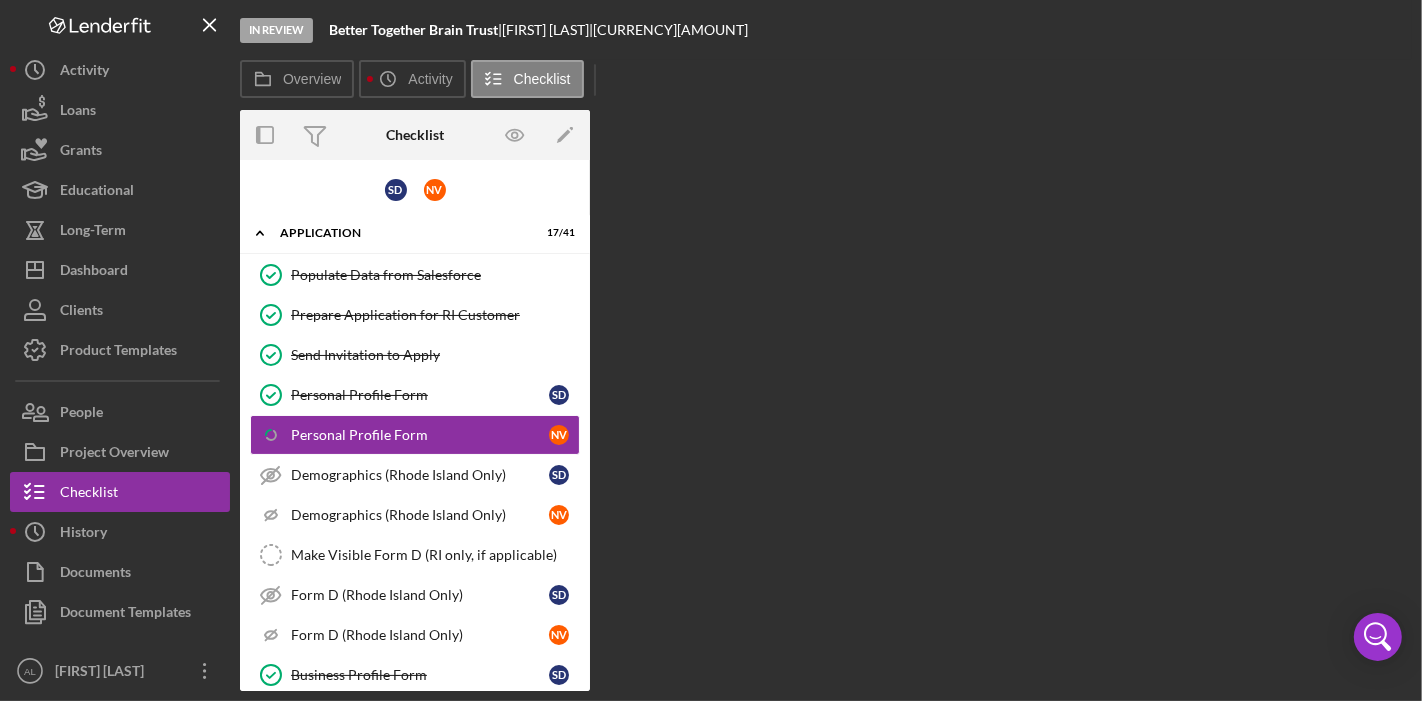scroll, scrollTop: 6, scrollLeft: 0, axis: vertical 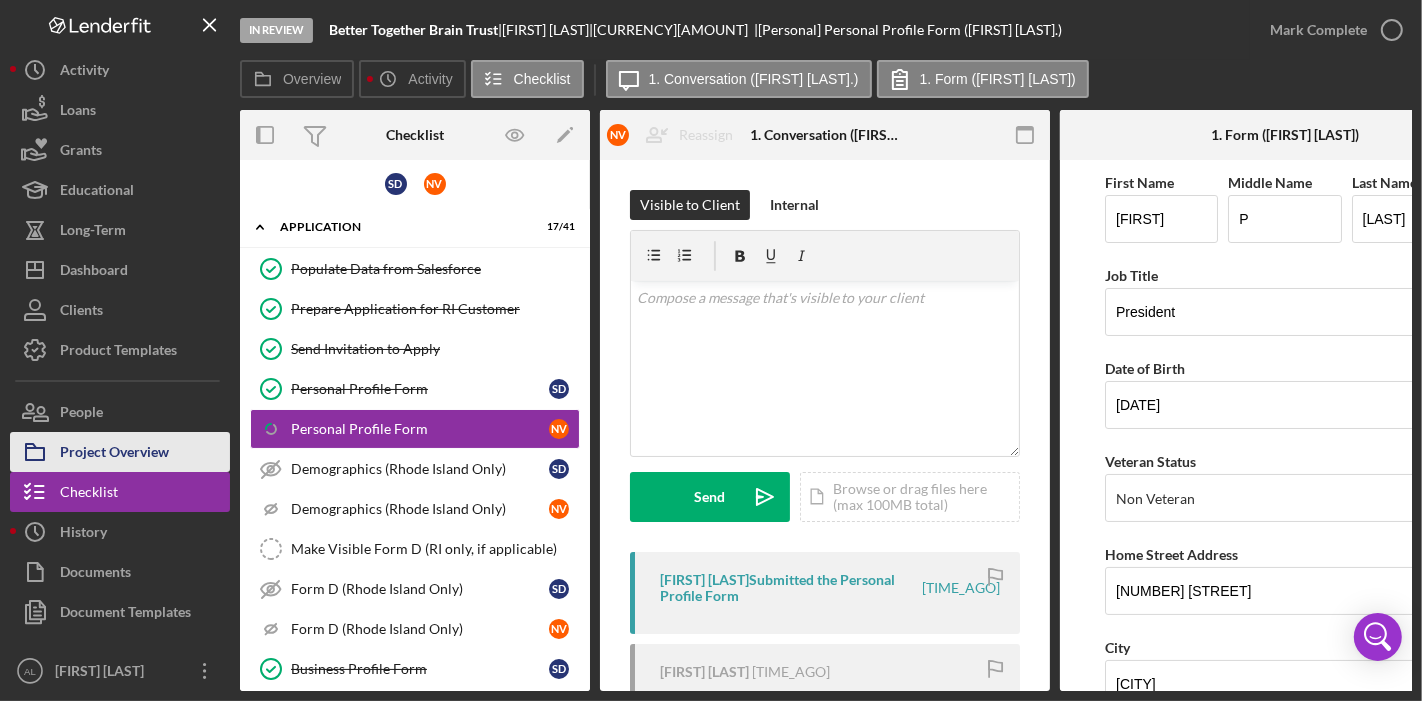 click on "Project Overview" at bounding box center [114, 454] 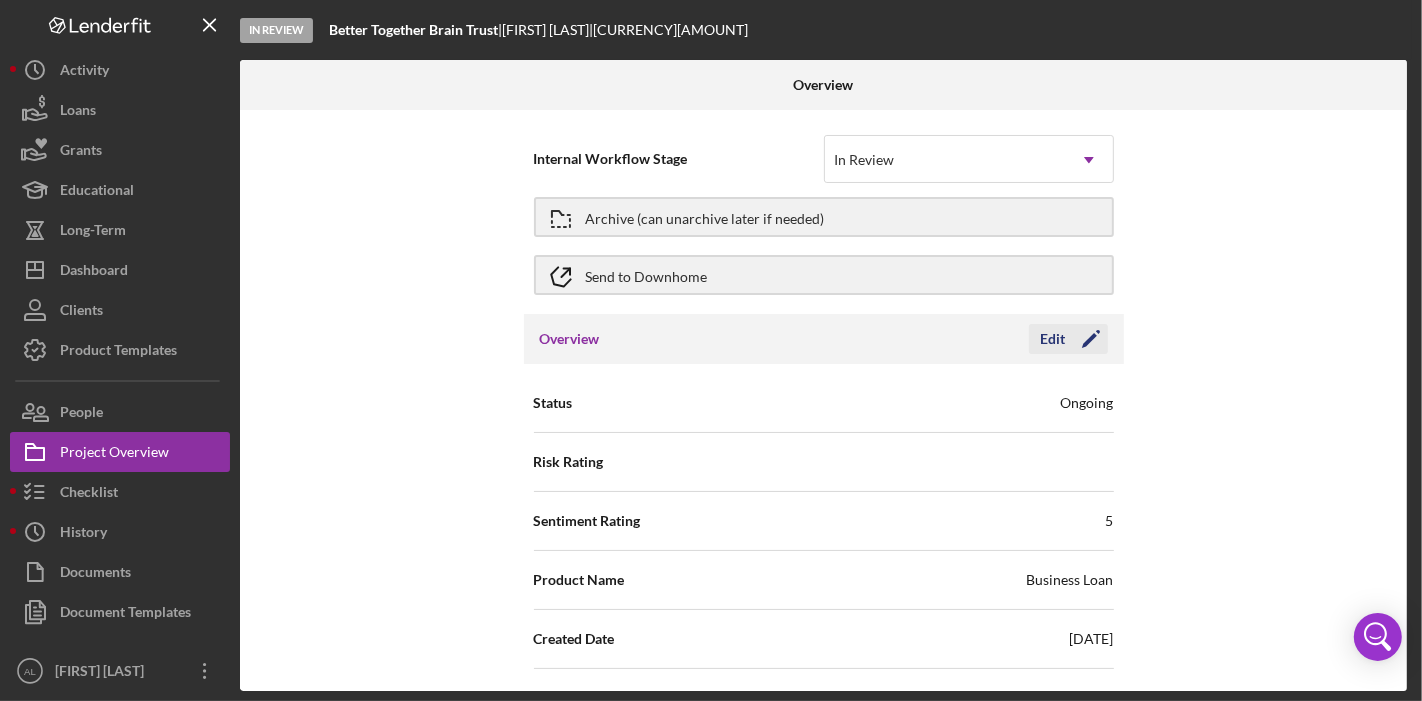 click on "Icon/Edit" 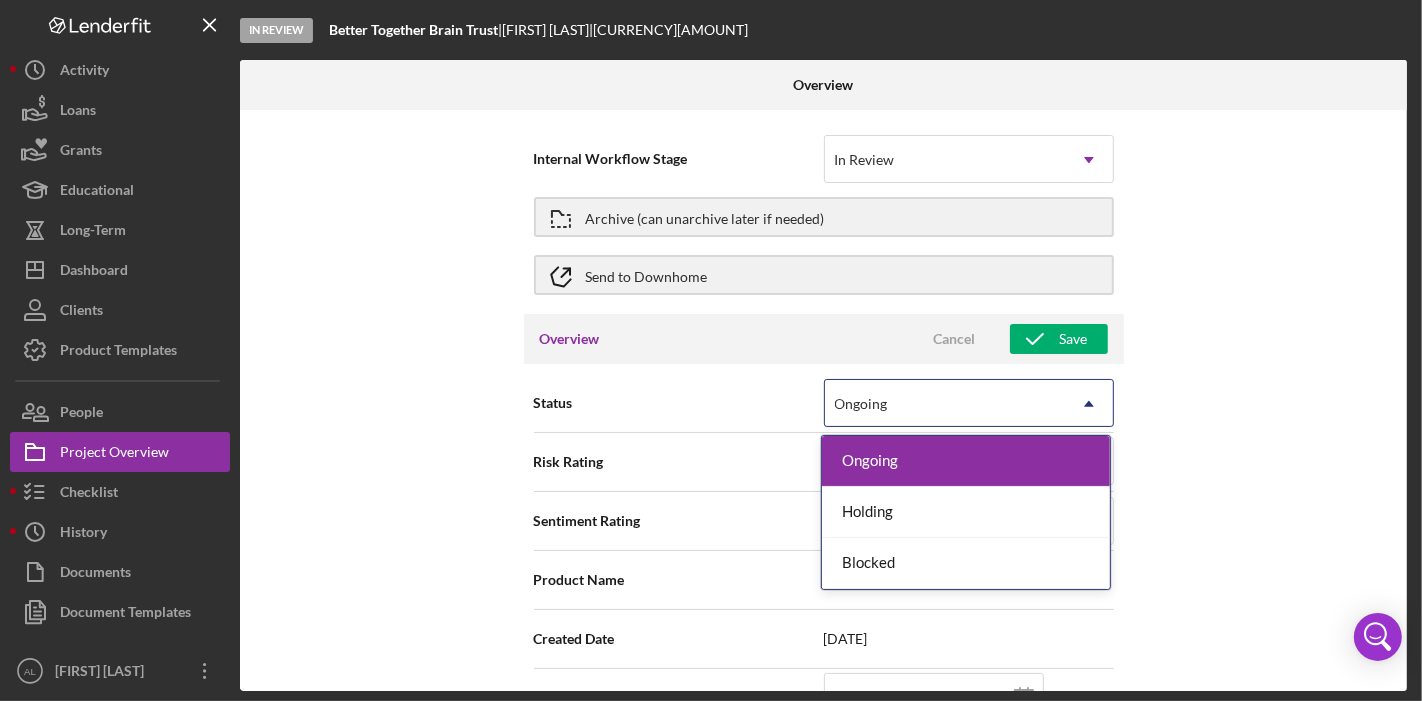 click on "Icon/Dropdown Arrow" 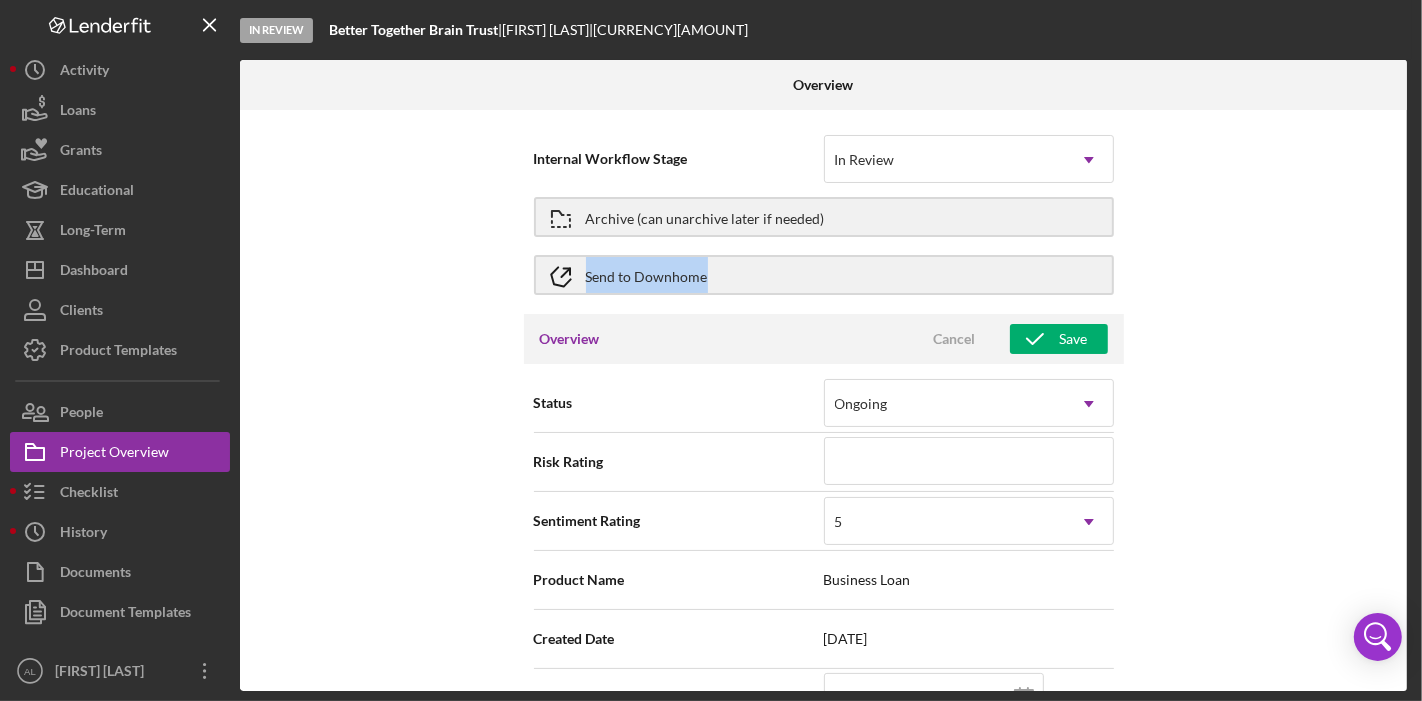 drag, startPoint x: 1407, startPoint y: 192, endPoint x: 1408, endPoint y: 247, distance: 55.00909 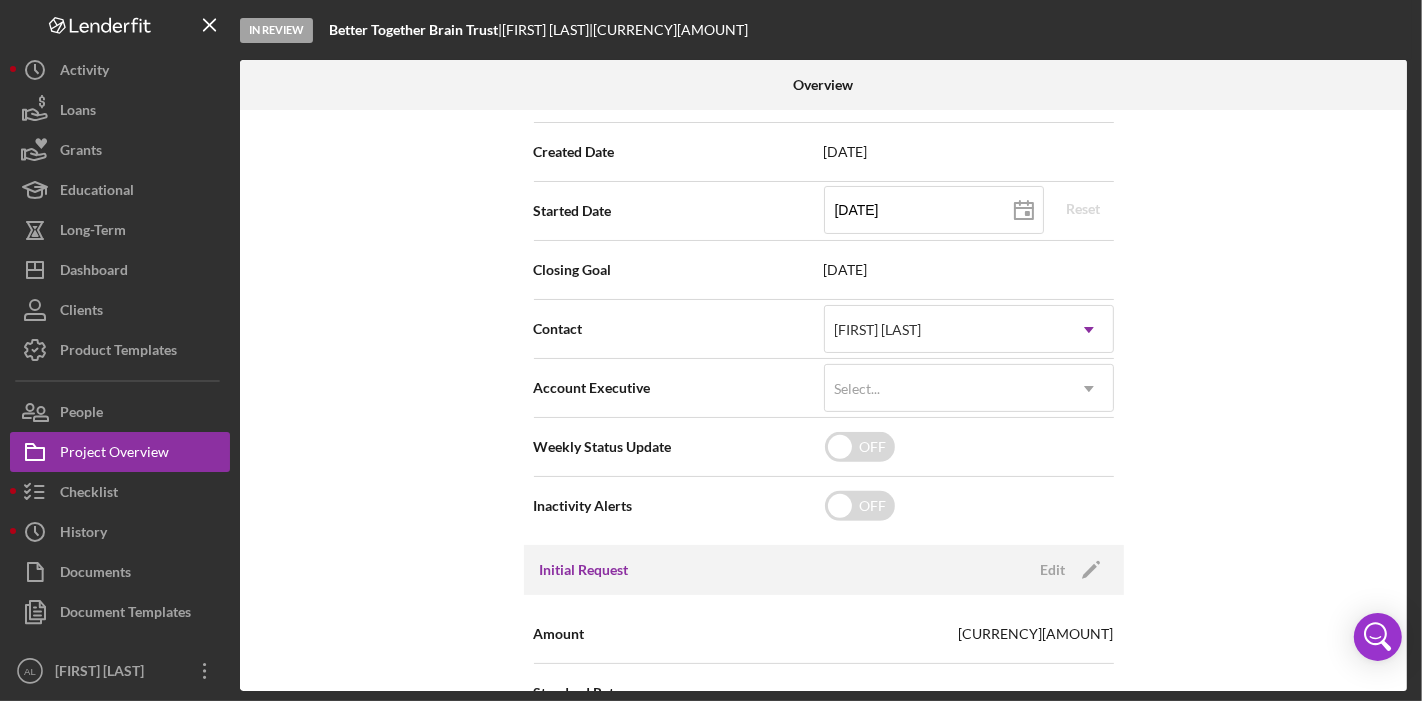 scroll, scrollTop: 477, scrollLeft: 0, axis: vertical 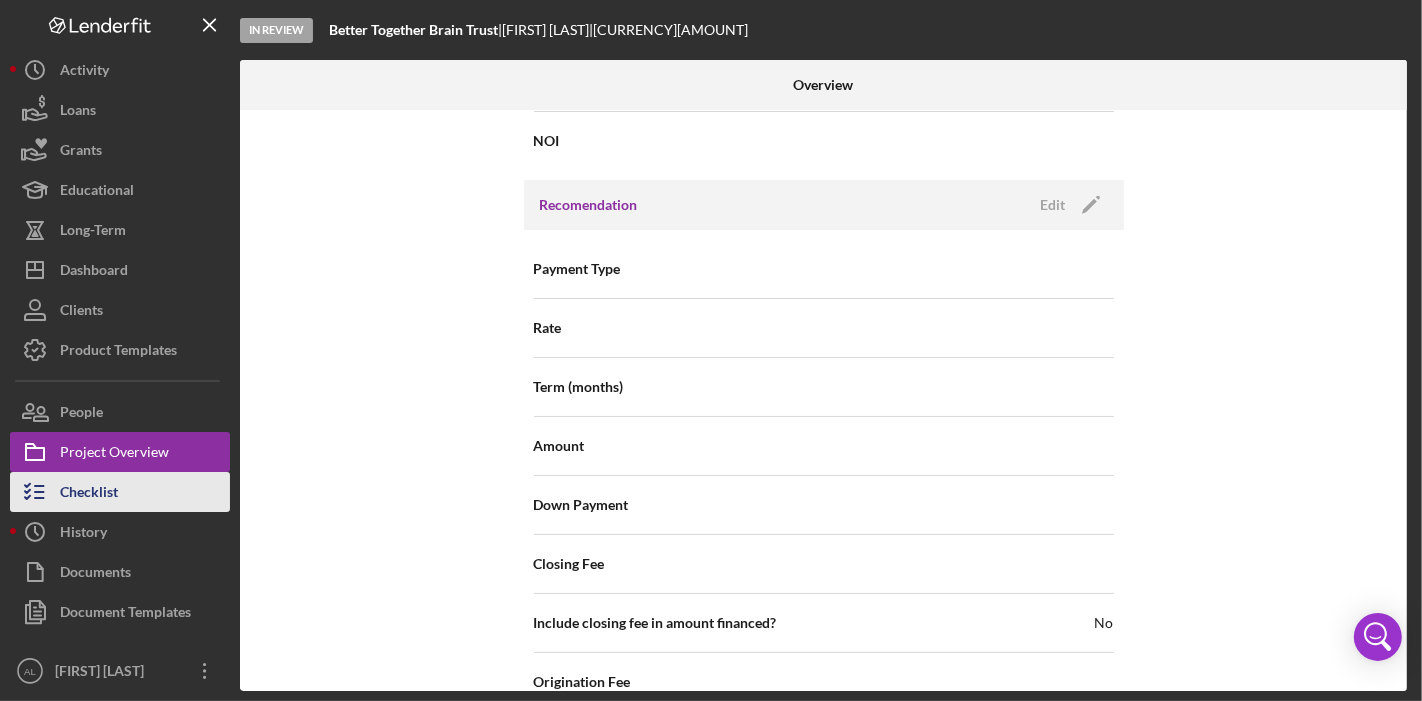 click on "Checklist" at bounding box center (120, 492) 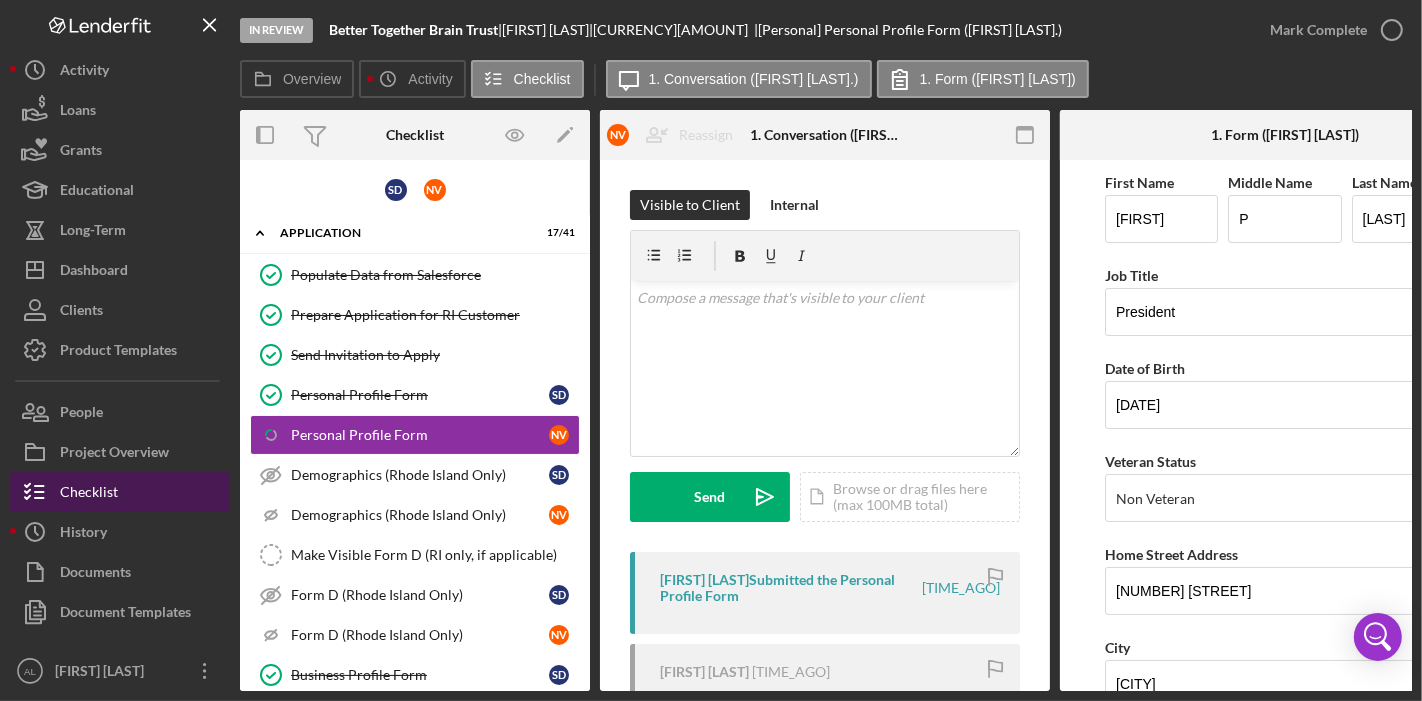 scroll, scrollTop: 6, scrollLeft: 0, axis: vertical 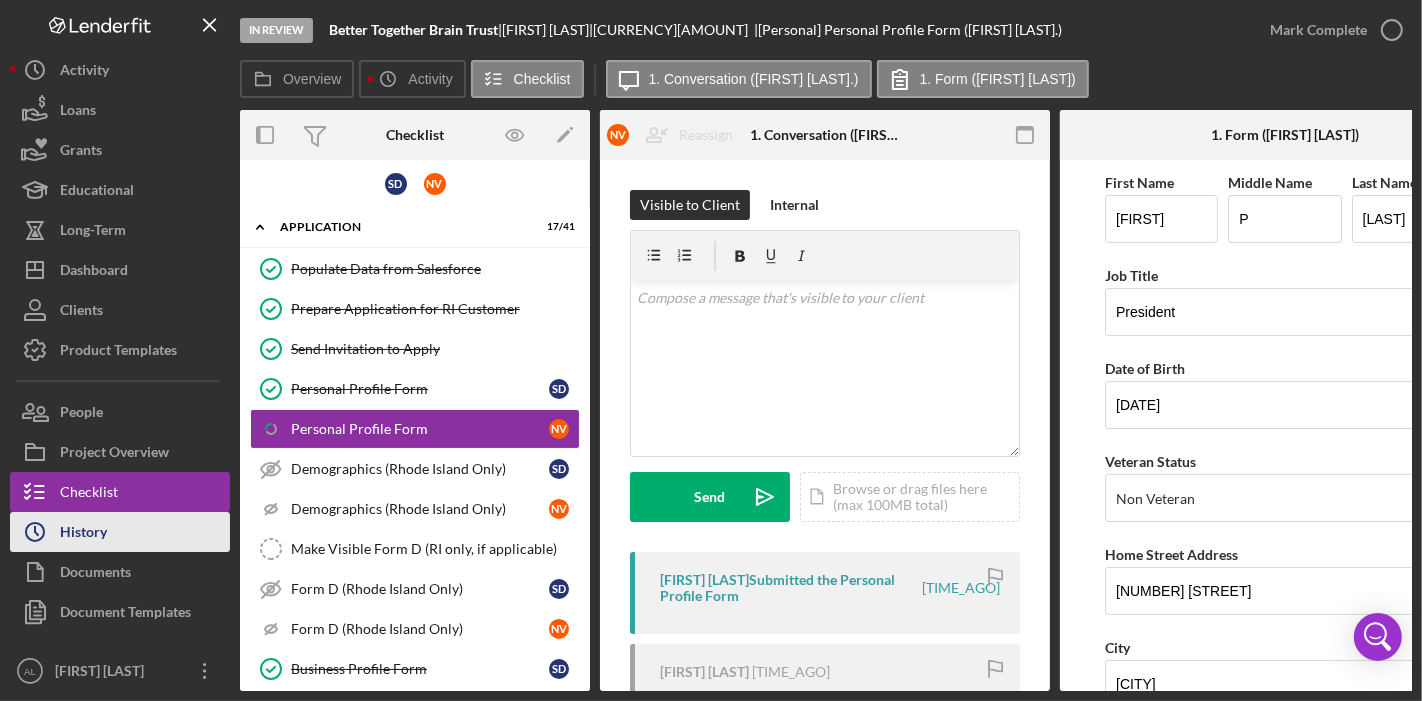 click on "History" at bounding box center [83, 534] 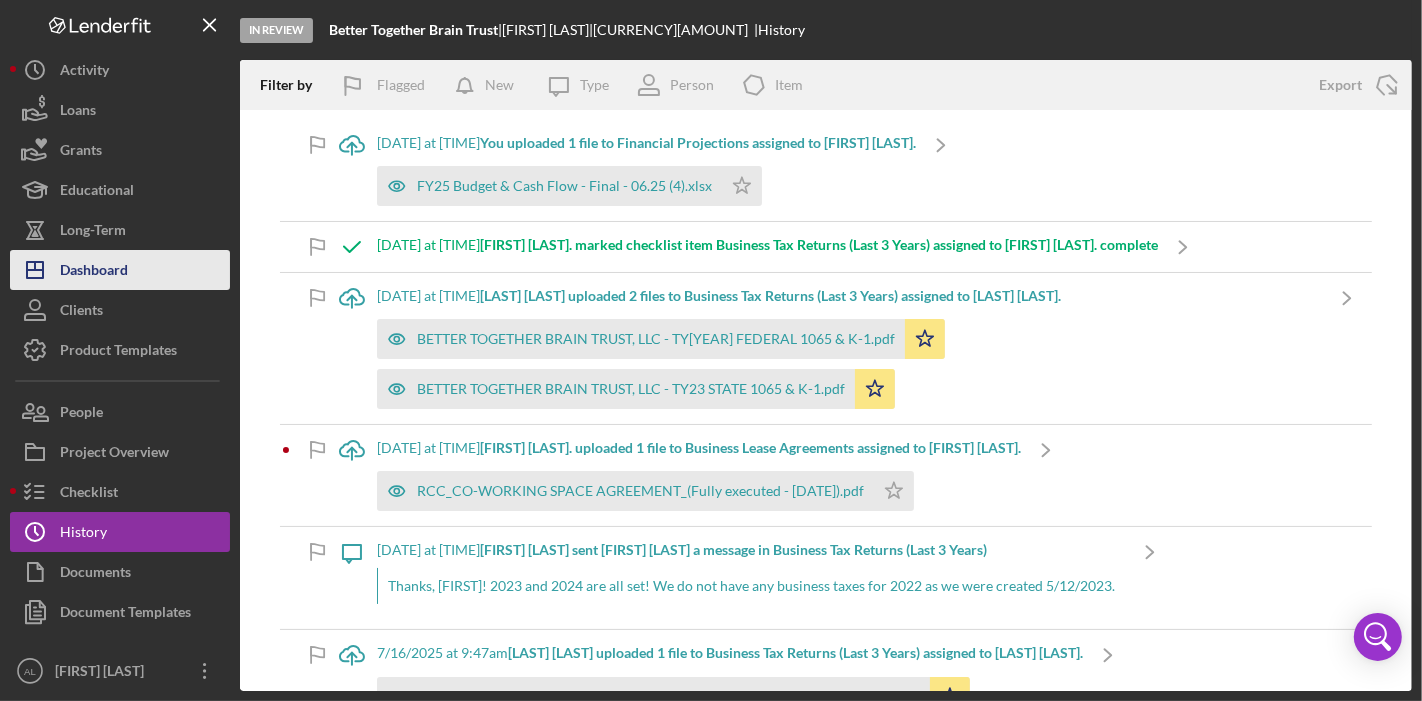 click on "Dashboard" at bounding box center (94, 272) 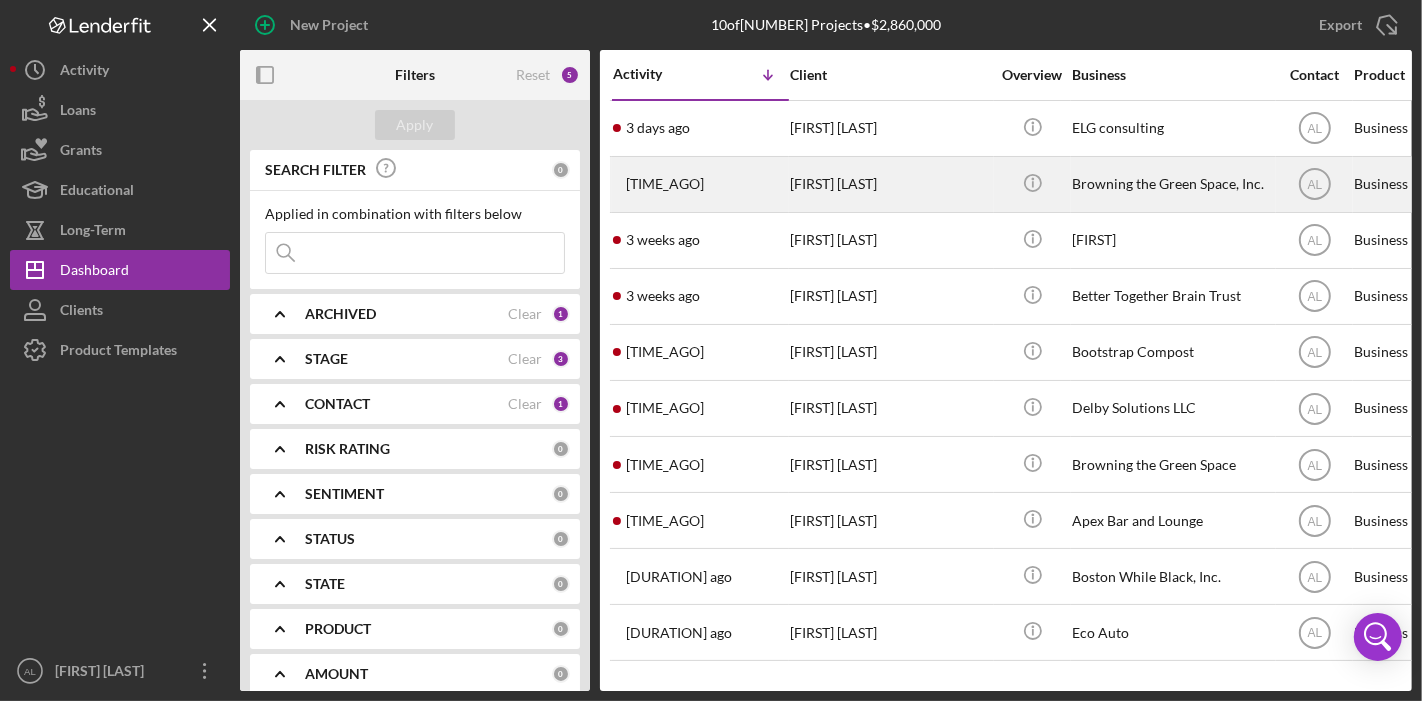 click on "Browning the Green Space, Inc." at bounding box center (1172, 184) 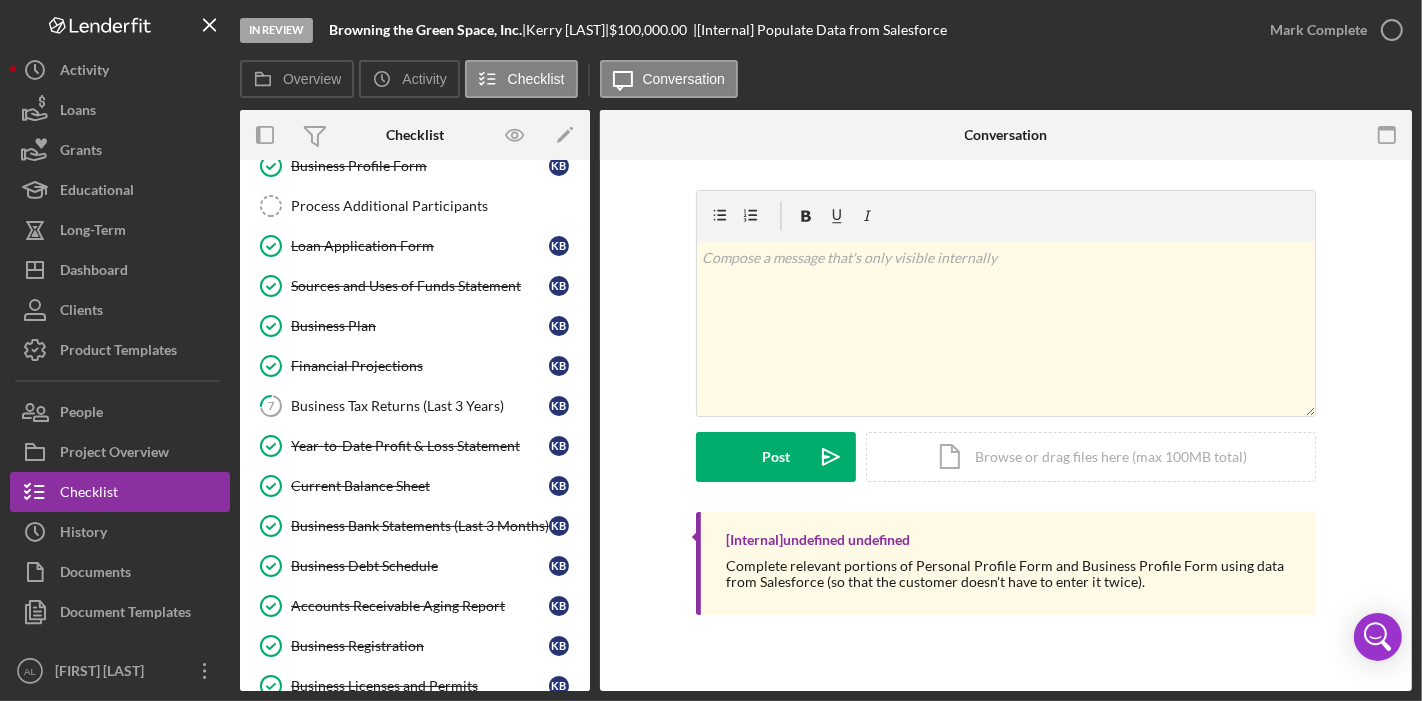 scroll, scrollTop: 354, scrollLeft: 0, axis: vertical 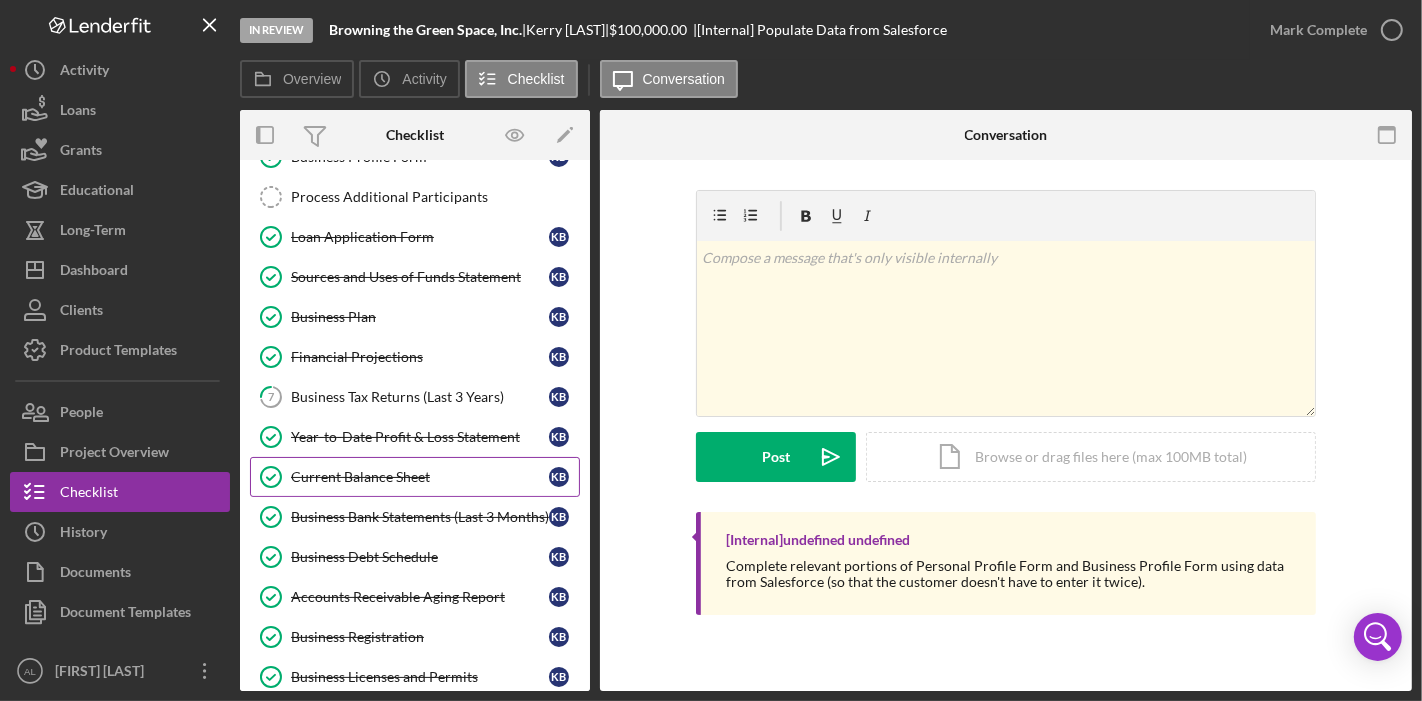 click on "Current Balance Sheet" at bounding box center [420, 477] 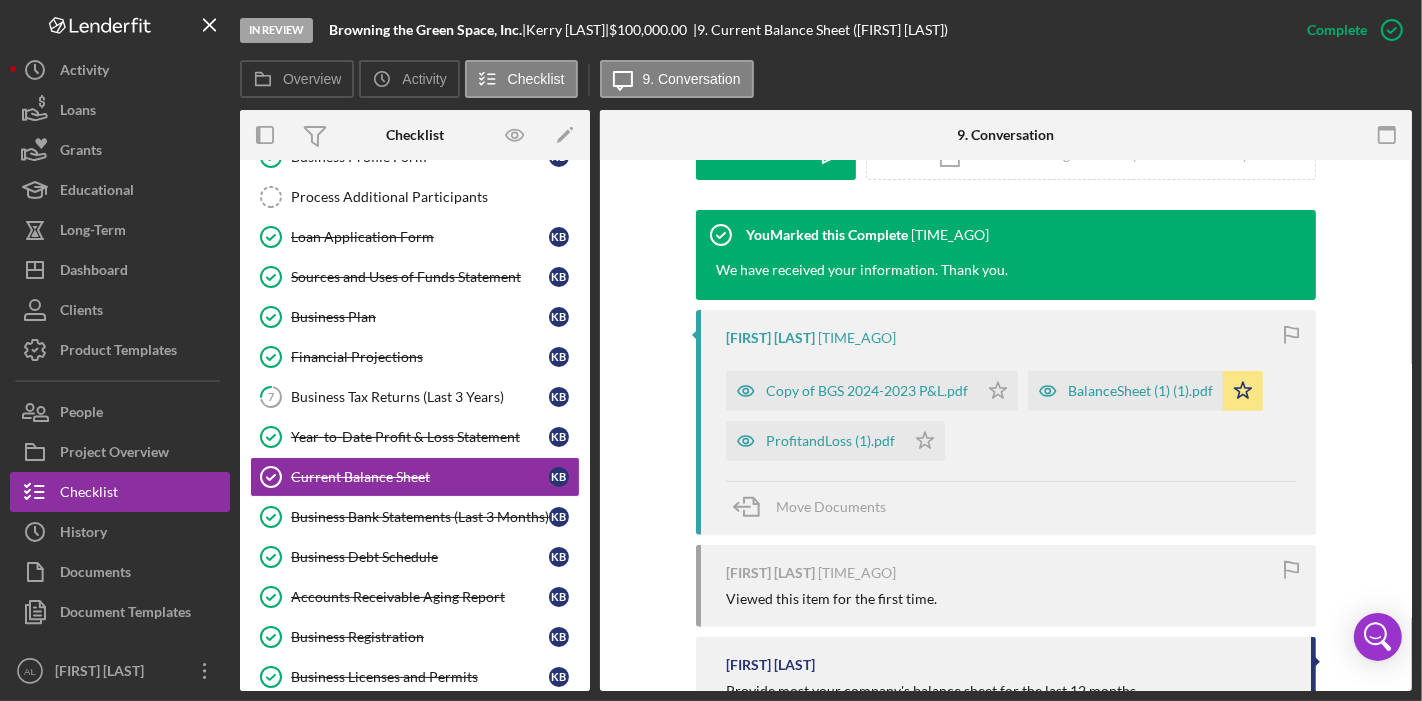 scroll, scrollTop: 609, scrollLeft: 0, axis: vertical 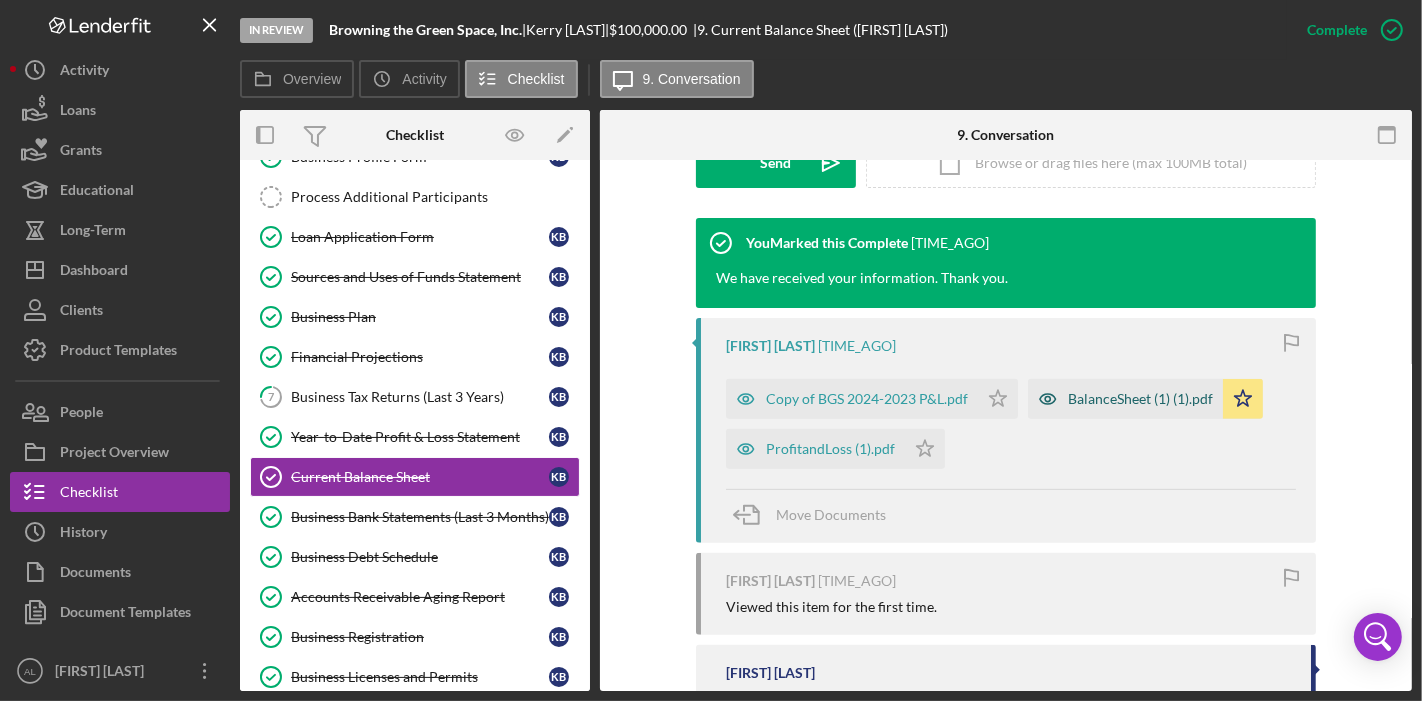 click on "BalanceSheet (1) (1).pdf" at bounding box center [1140, 399] 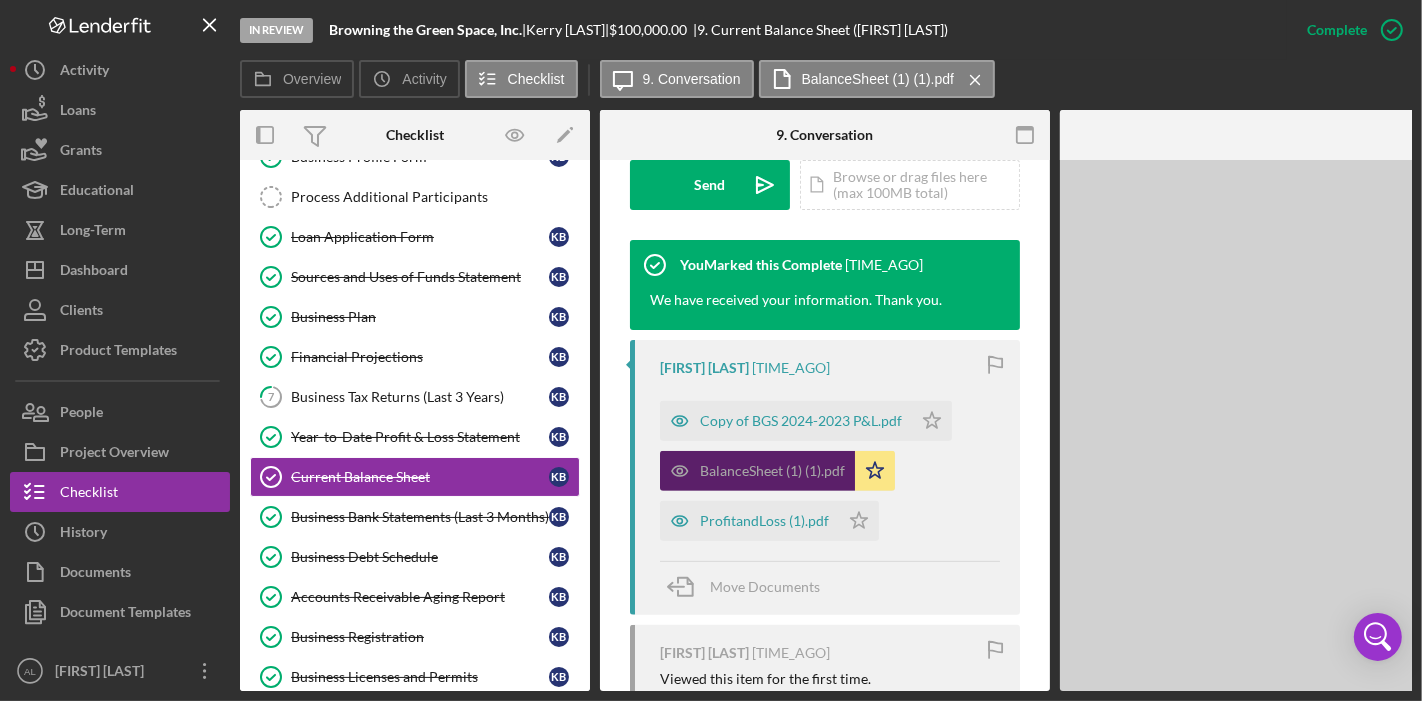 scroll, scrollTop: 632, scrollLeft: 0, axis: vertical 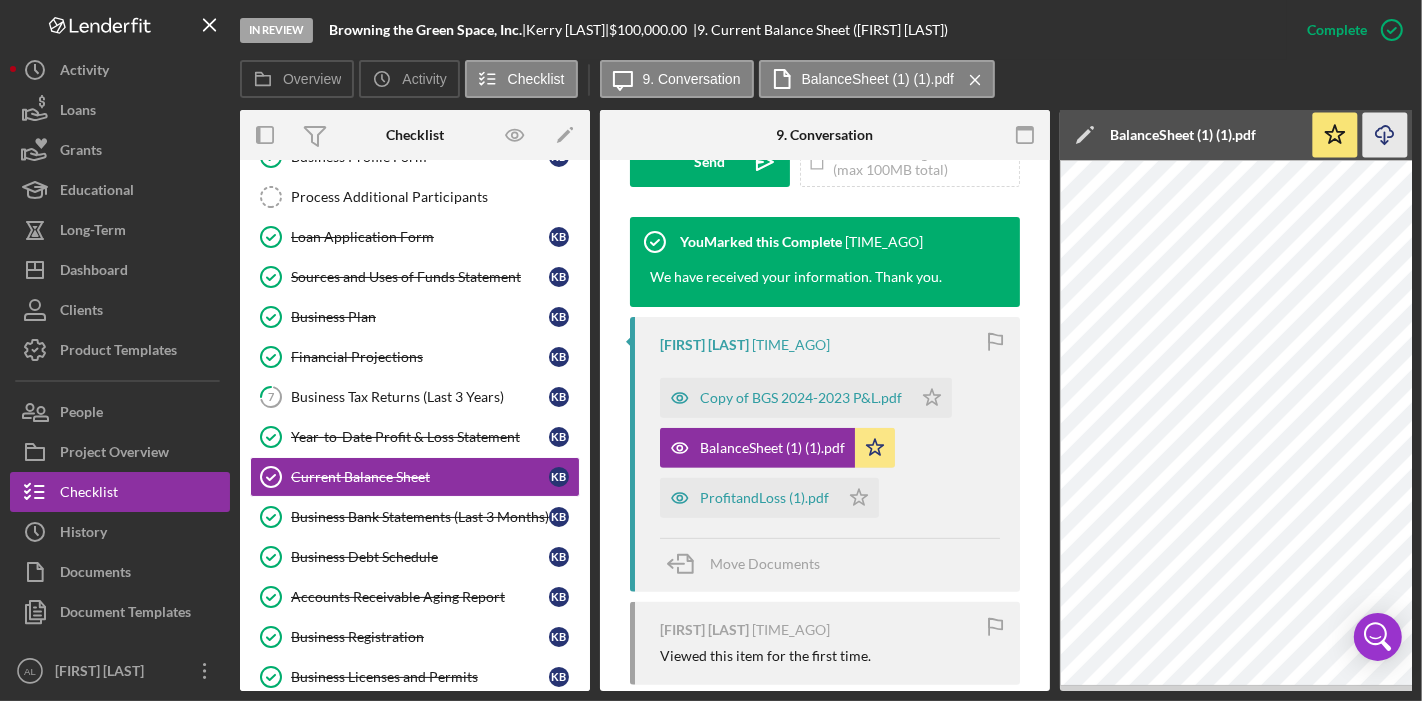 click on "Icon/Download" 